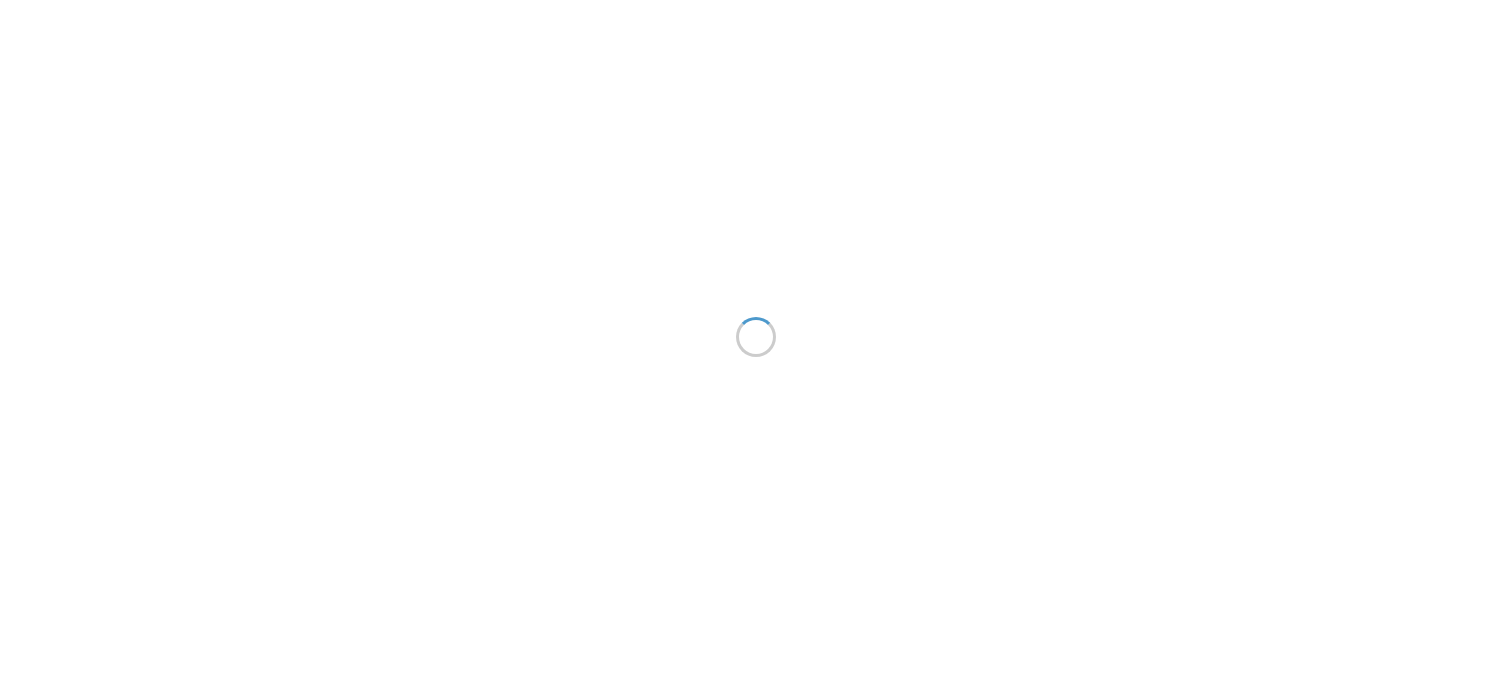 scroll, scrollTop: 0, scrollLeft: 0, axis: both 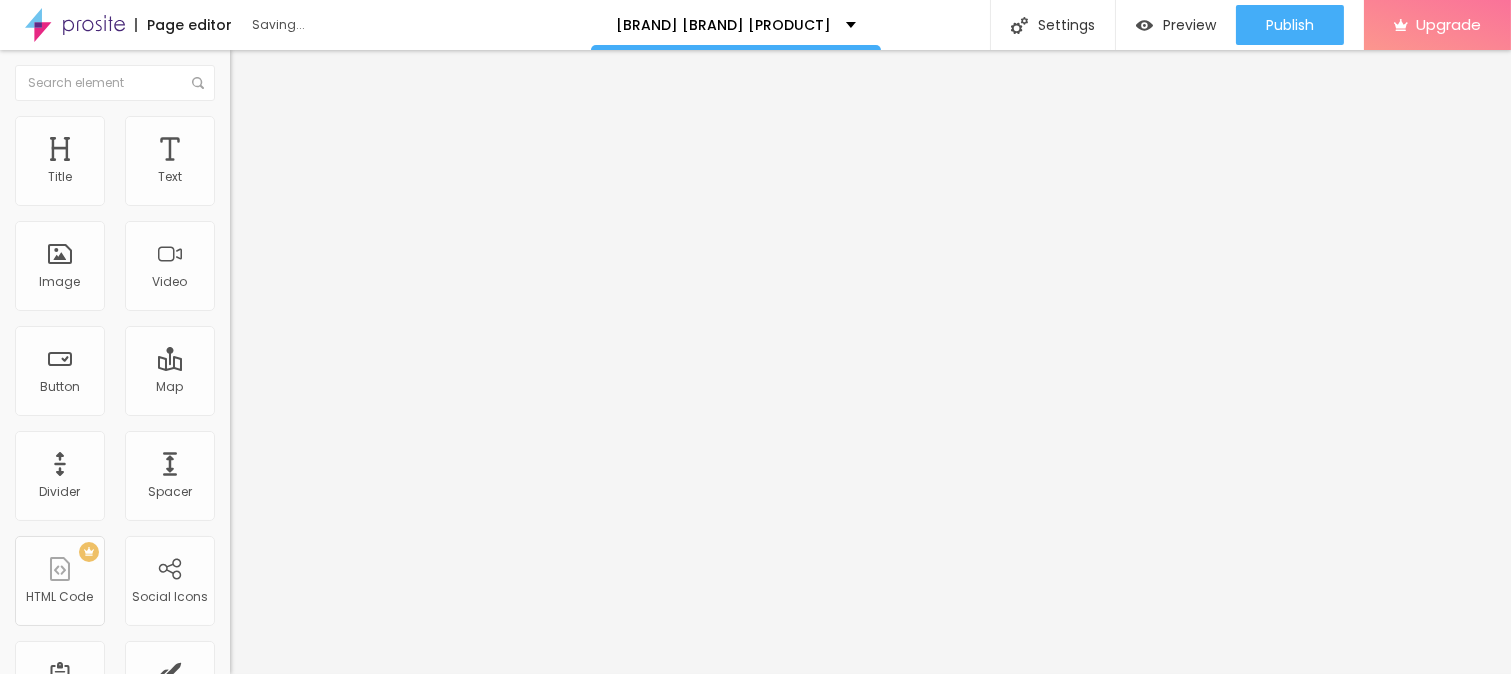 click on "Add image" at bounding box center (271, 163) 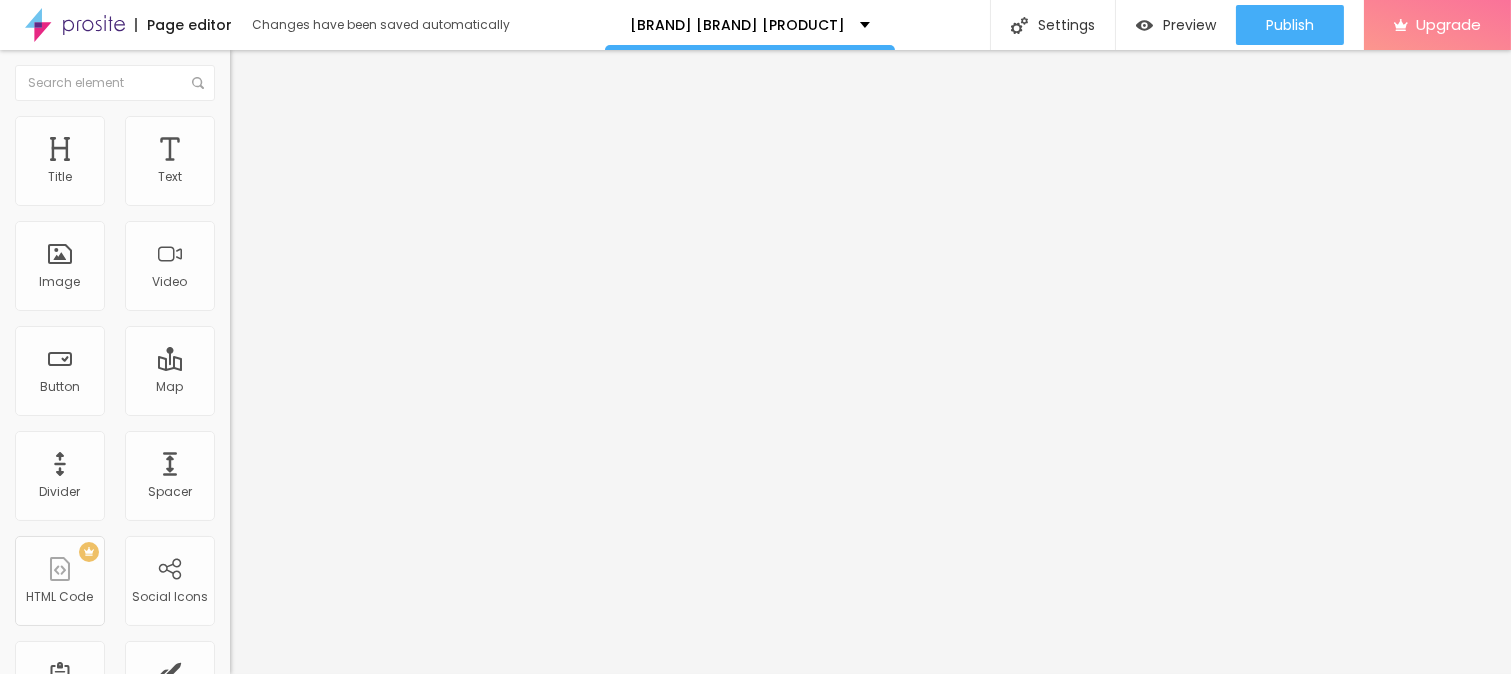 click on "Upload" at bounding box center [66, 919] 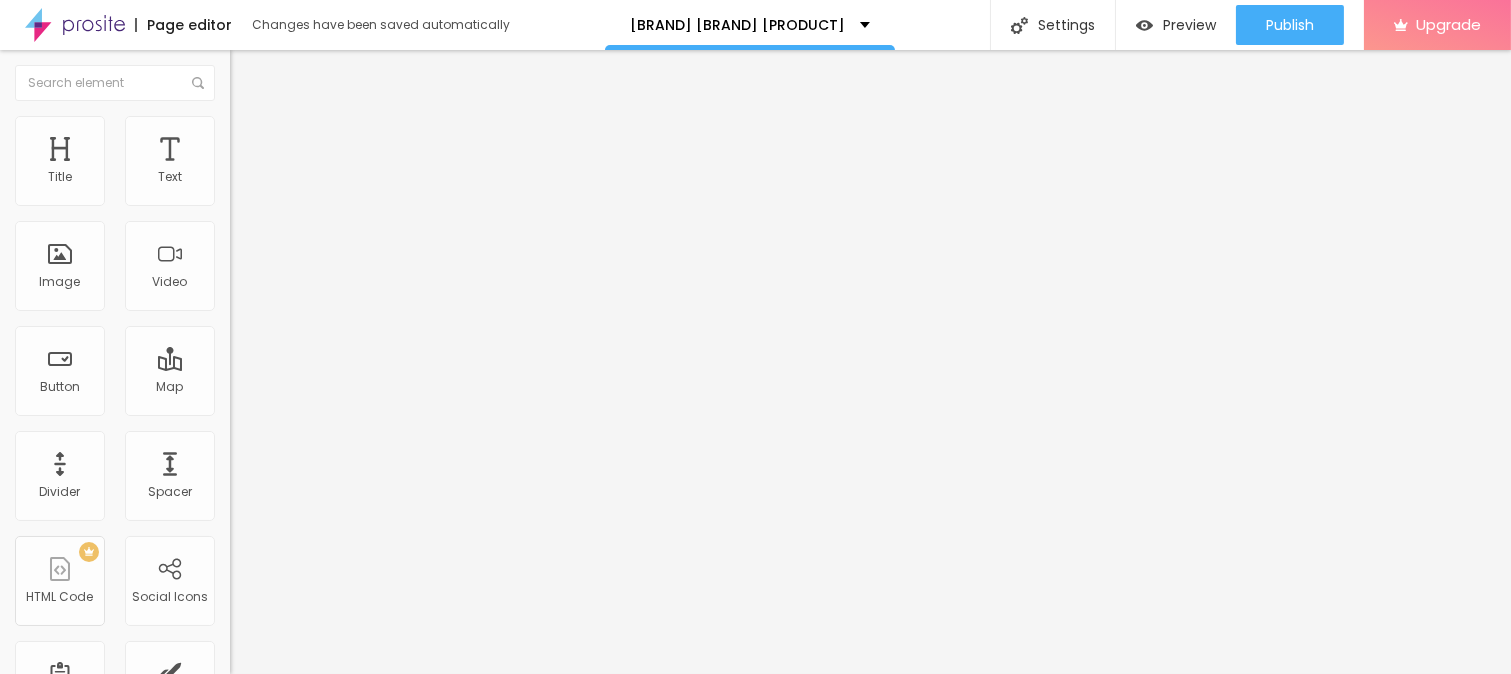 click on "Style" at bounding box center (345, 126) 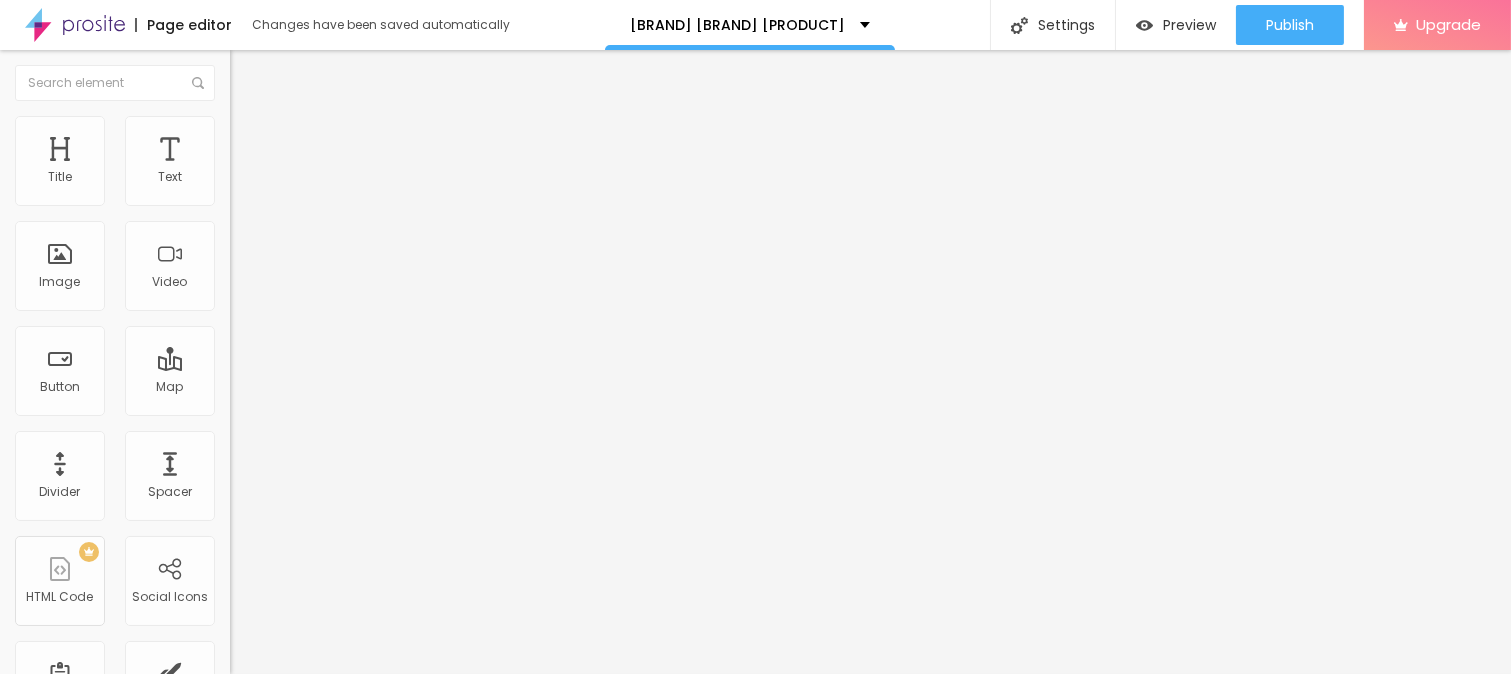 type on "95" 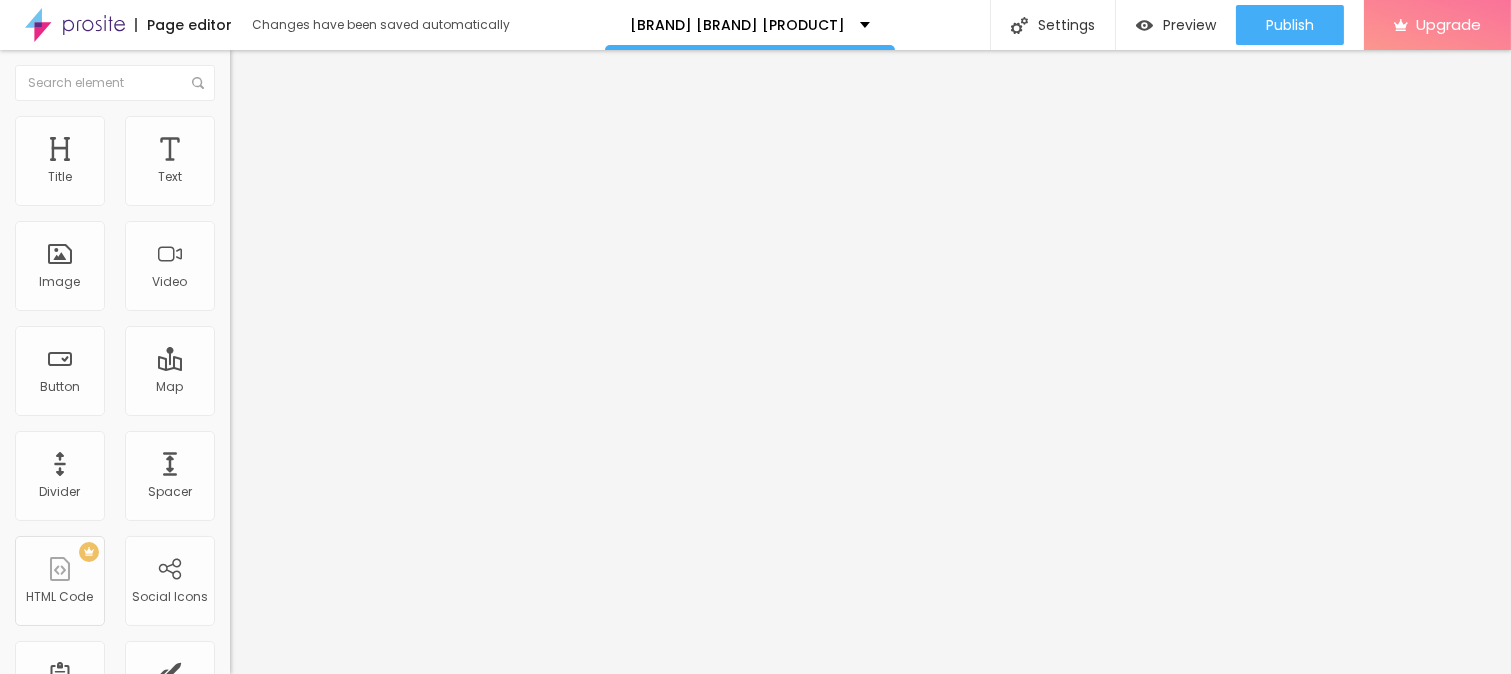 type on "90" 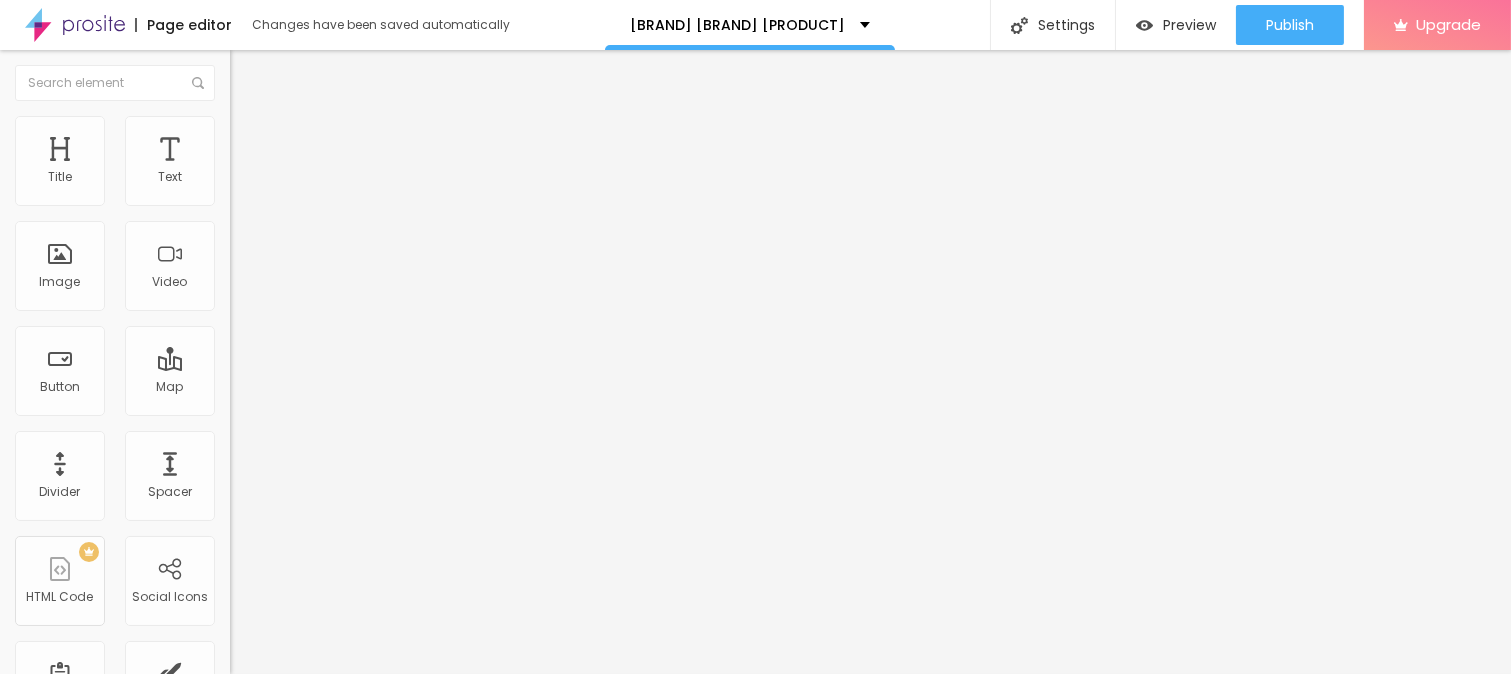 type on "85" 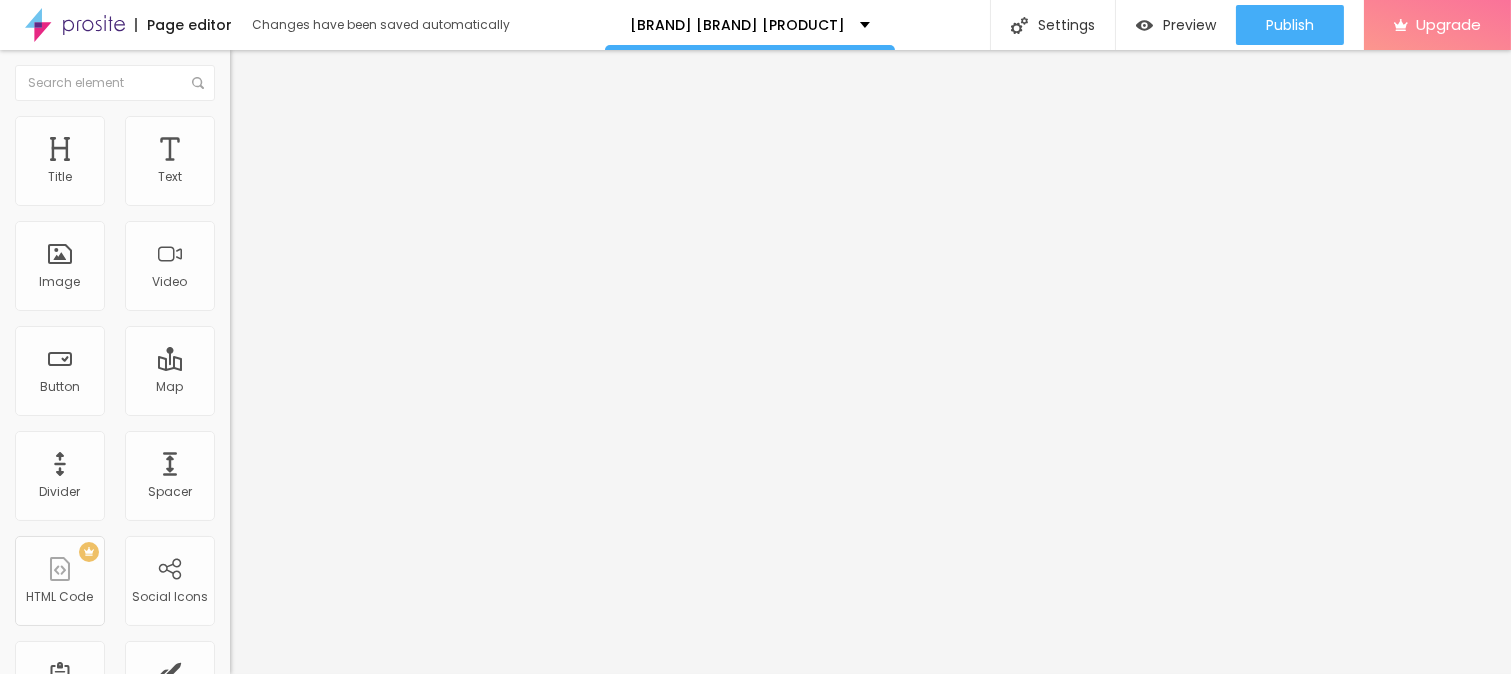 type on "80" 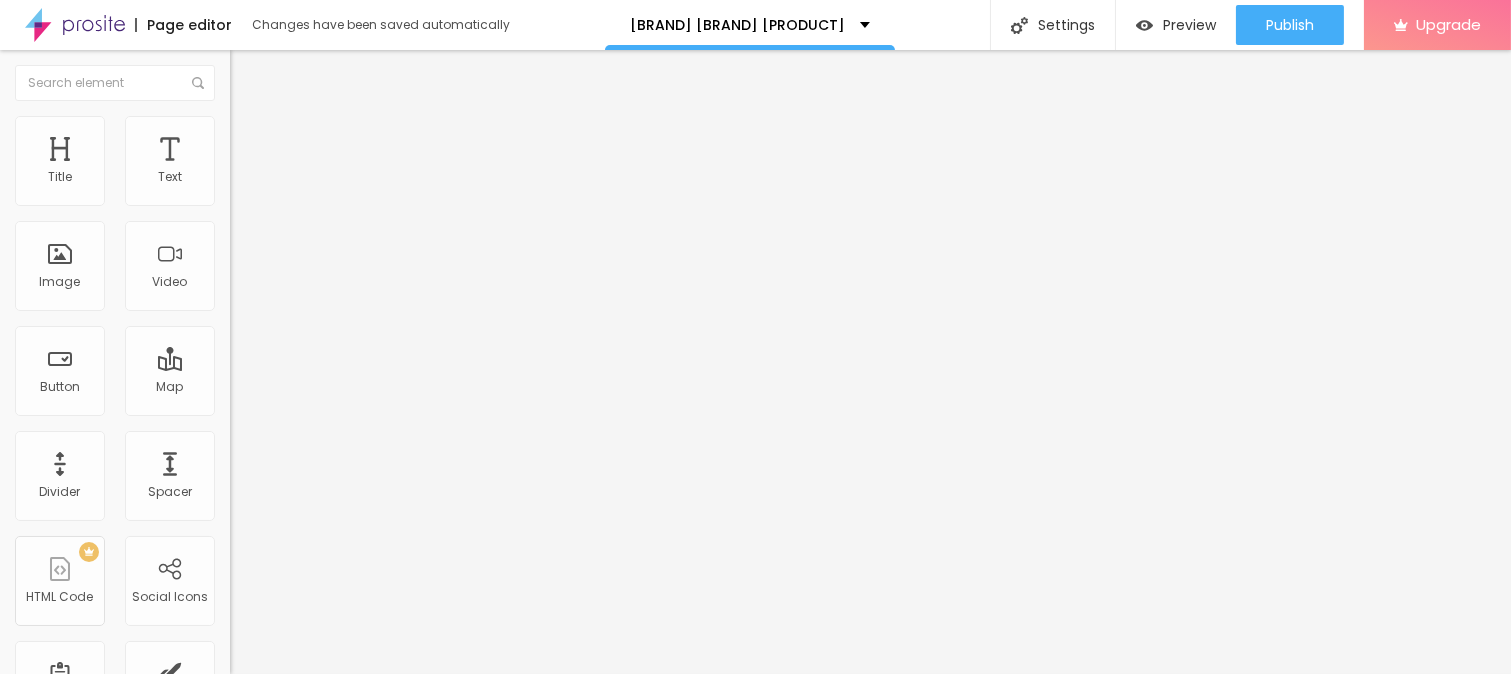 type on "75" 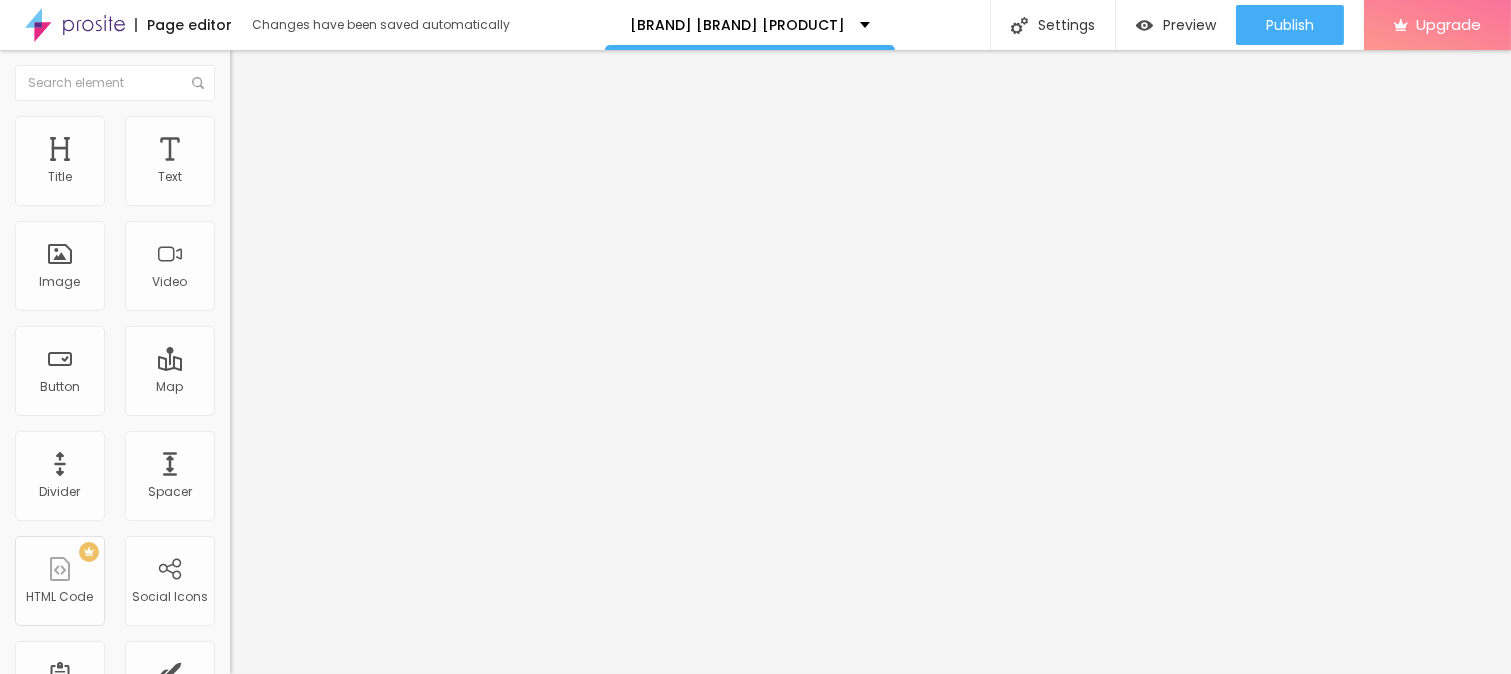 type on "70" 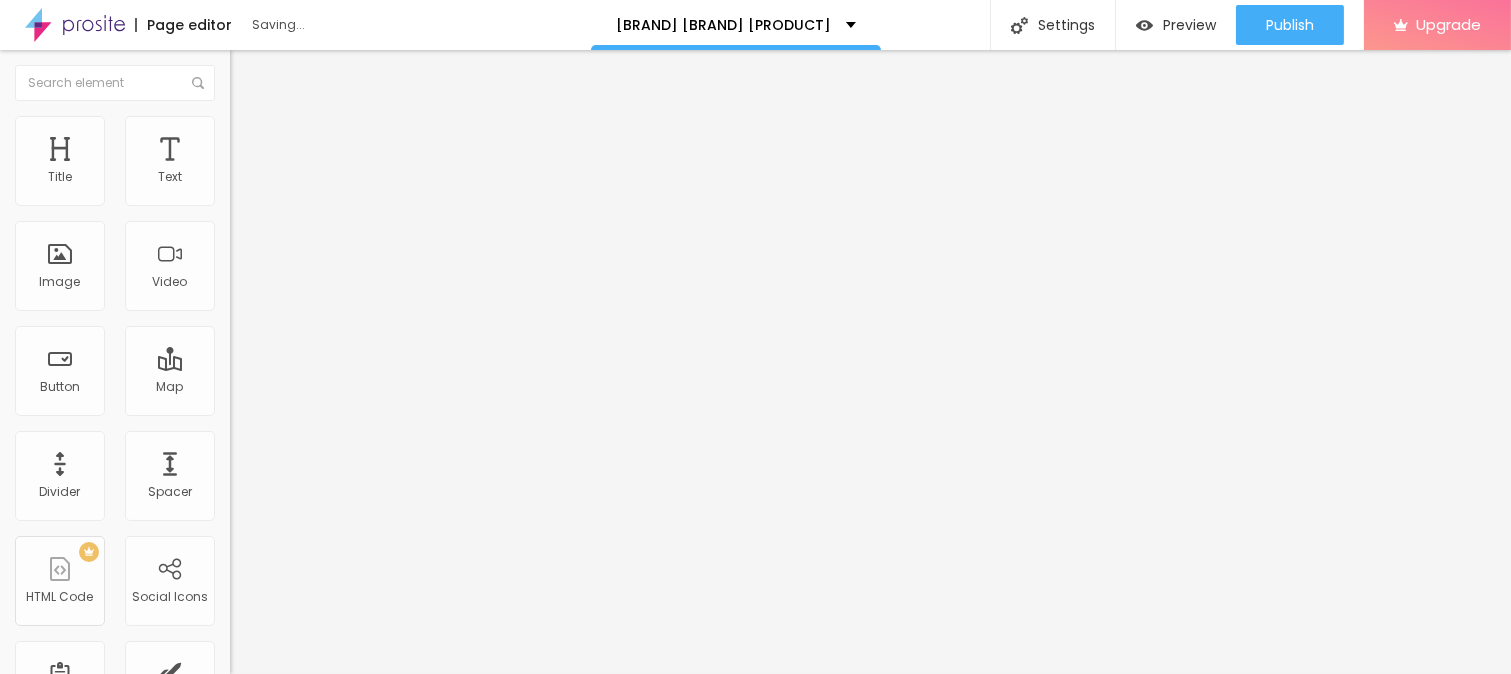 type on "65" 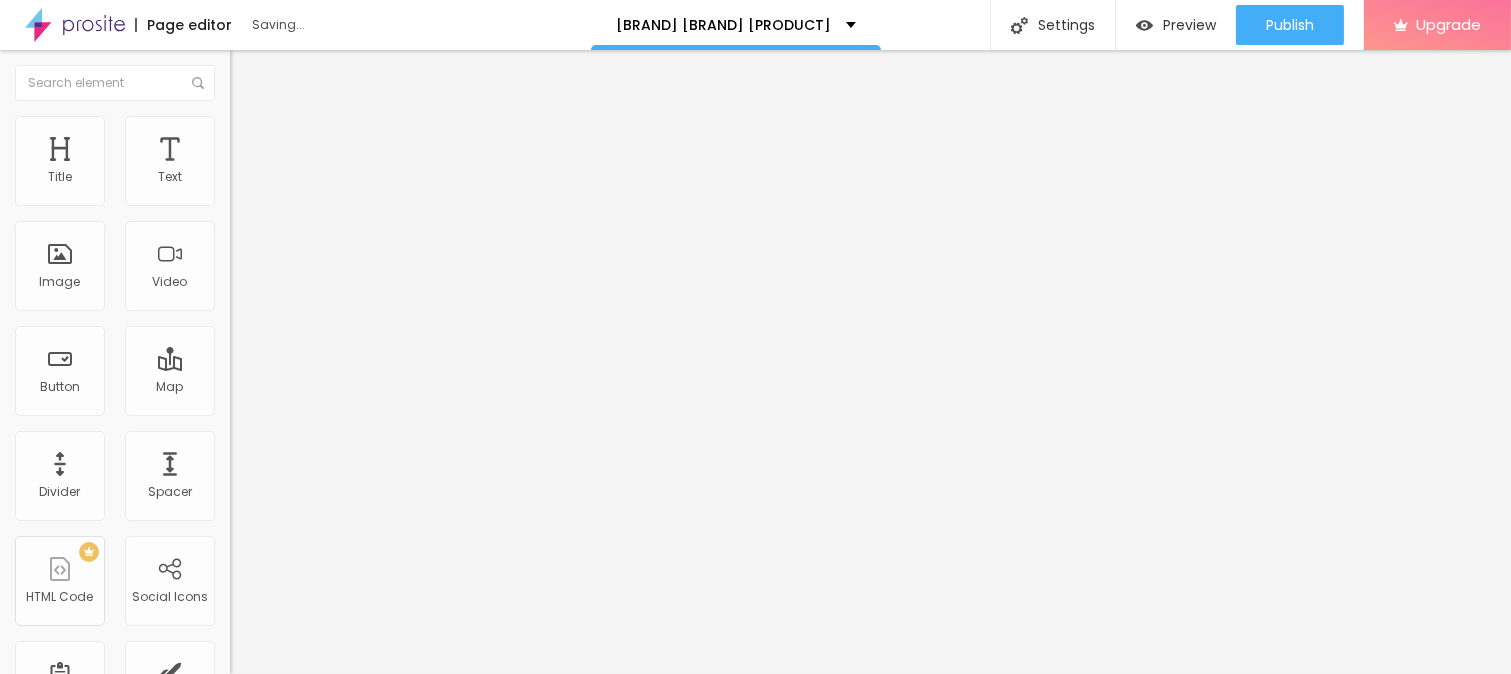 type on "65" 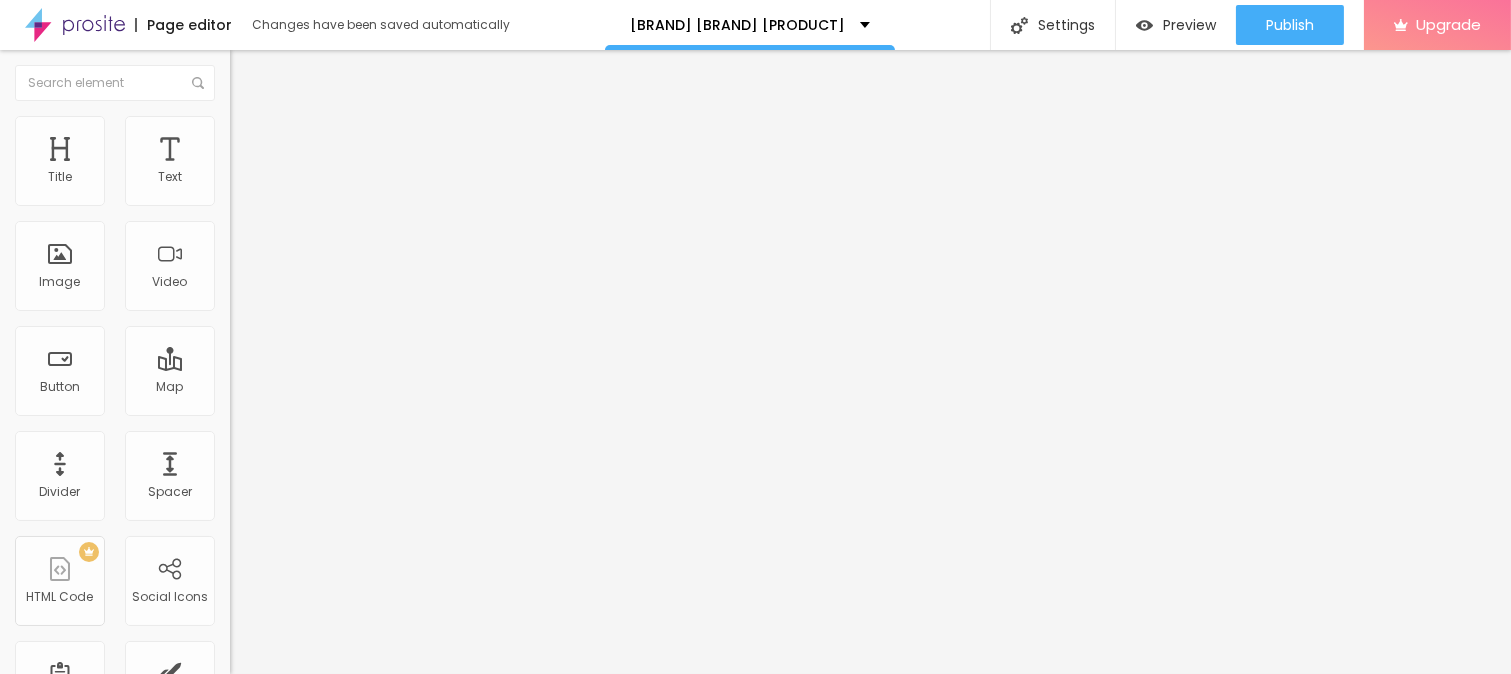 type on "60" 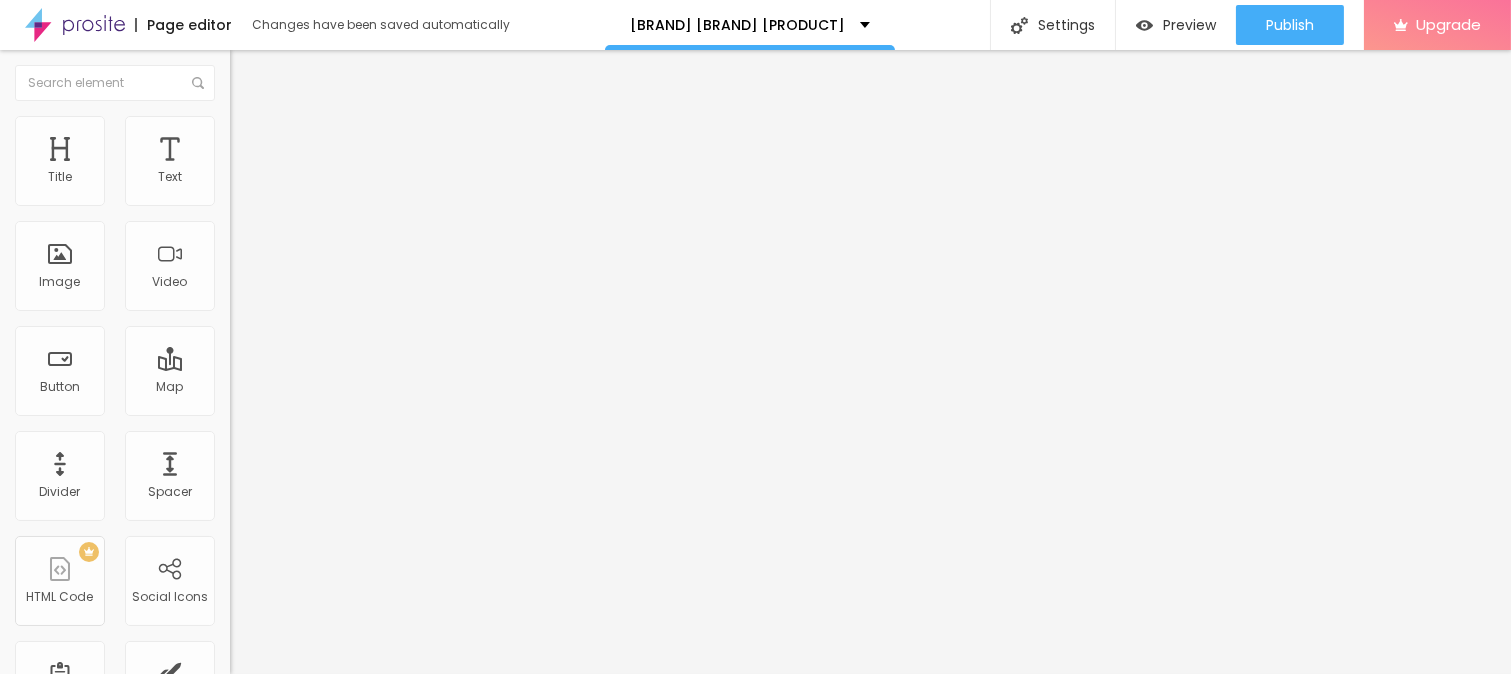 type on "60" 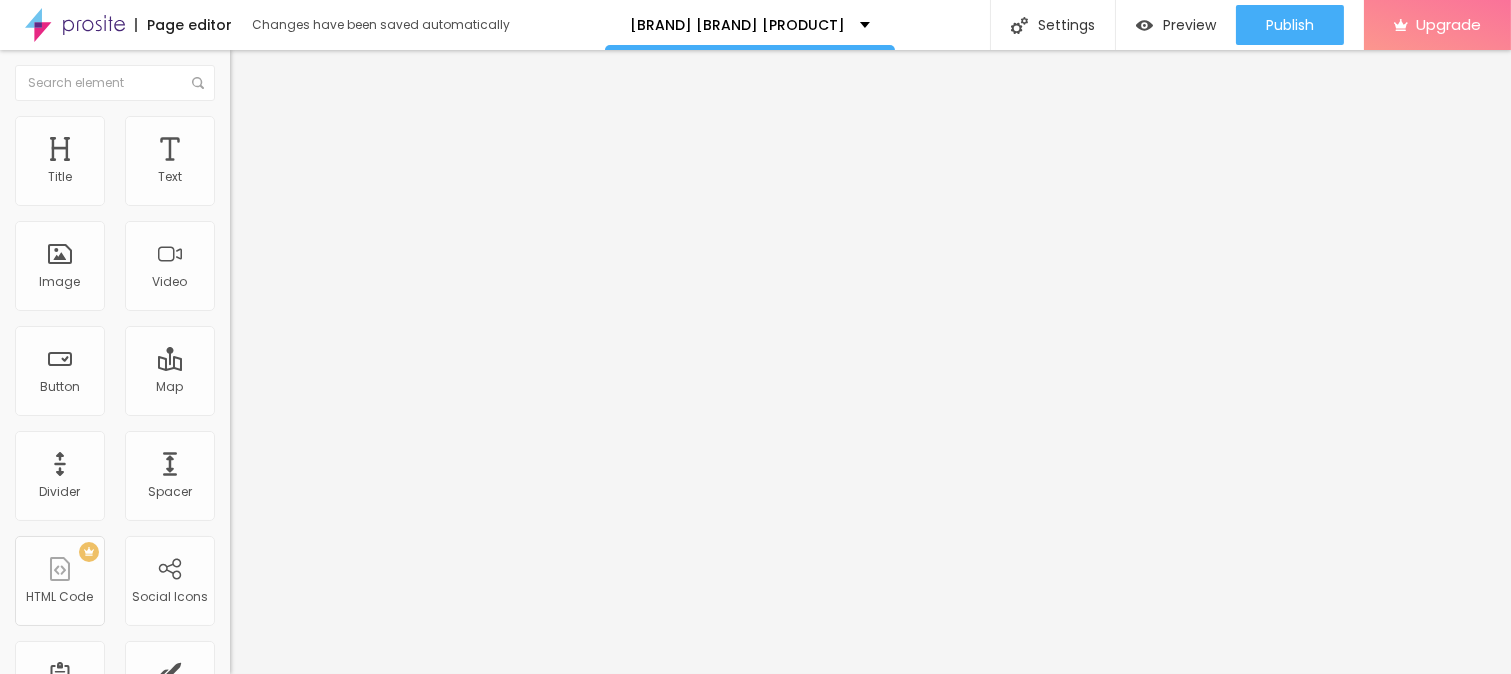 type on "55" 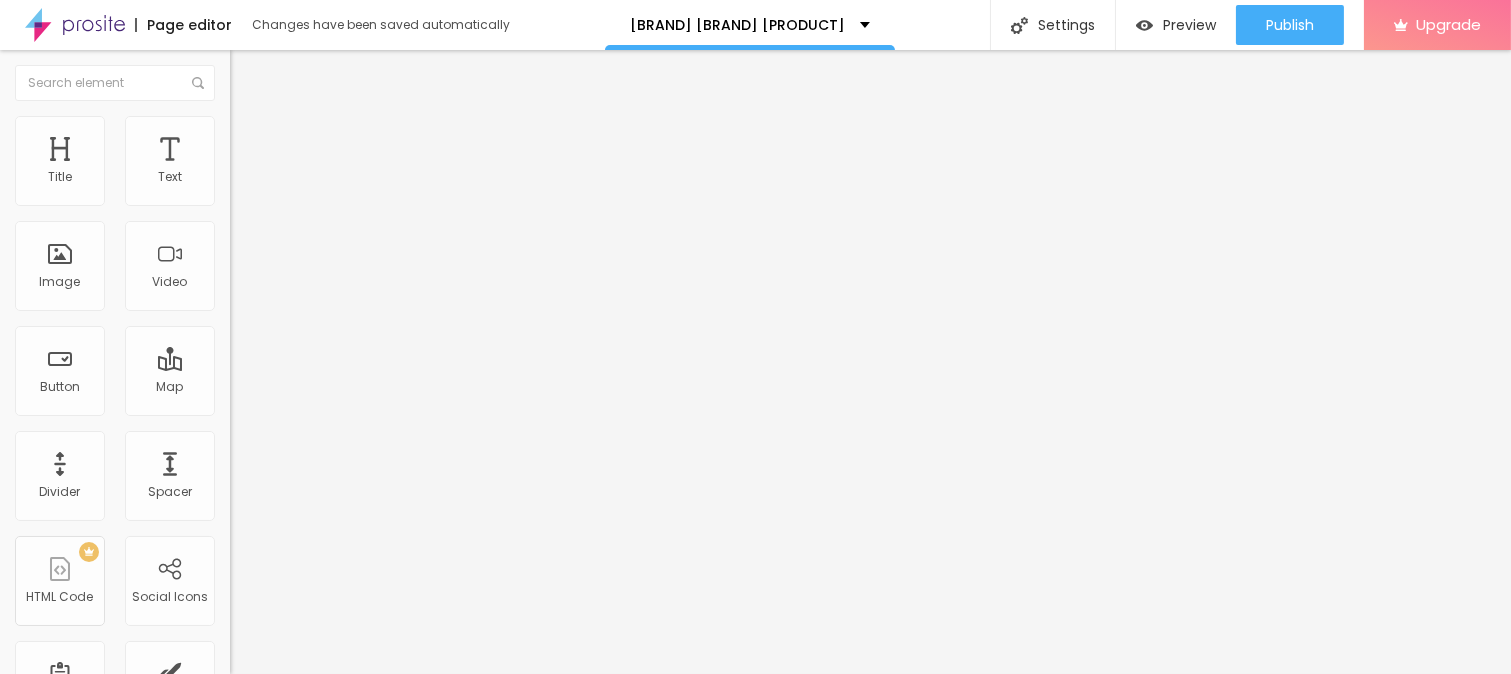 type on "50" 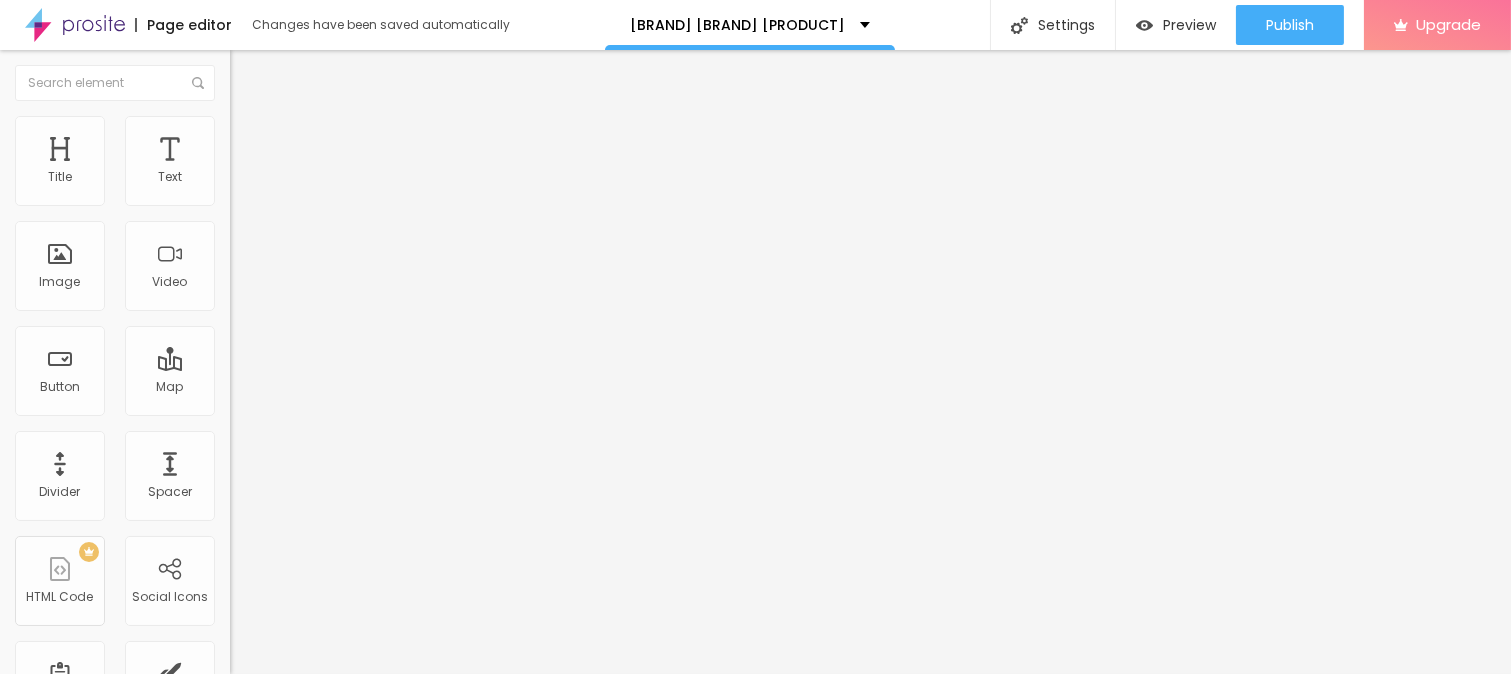 type on "50" 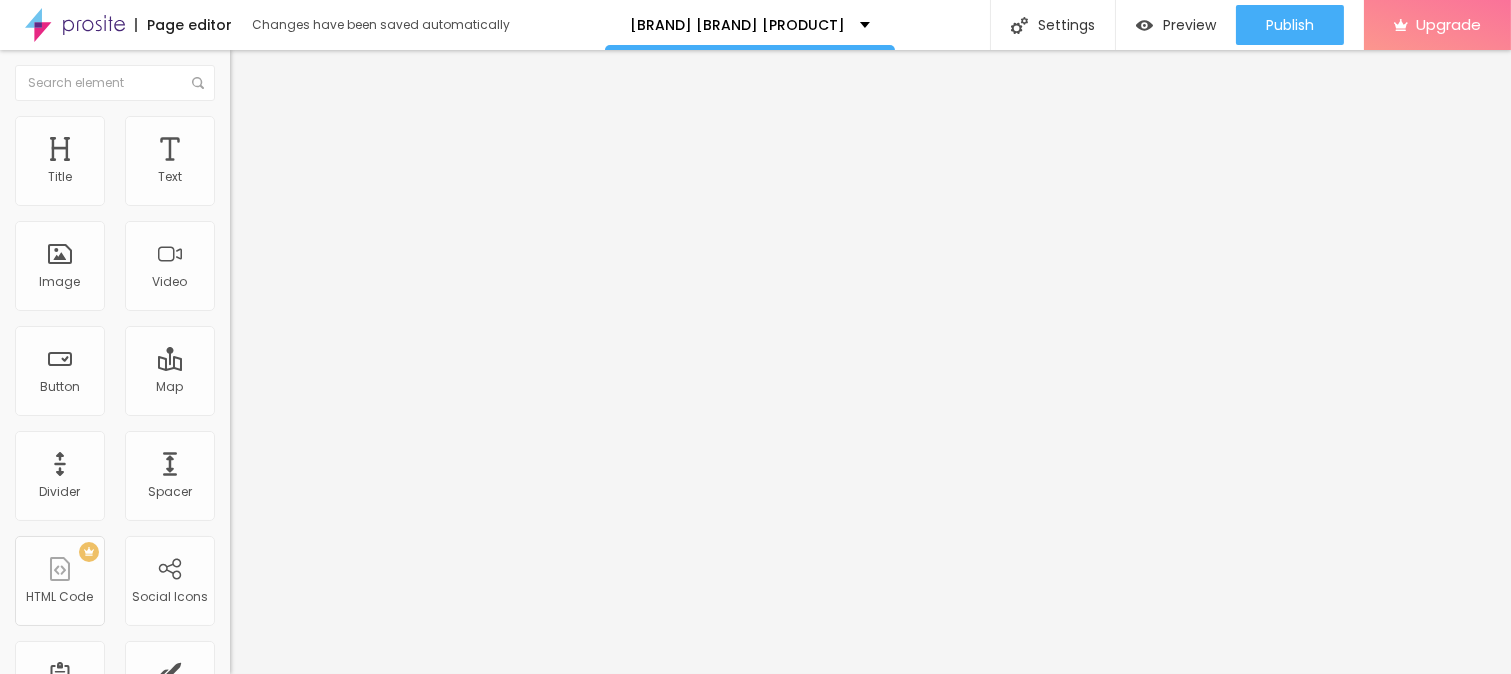drag, startPoint x: 91, startPoint y: 542, endPoint x: 0, endPoint y: 528, distance: 92.070625 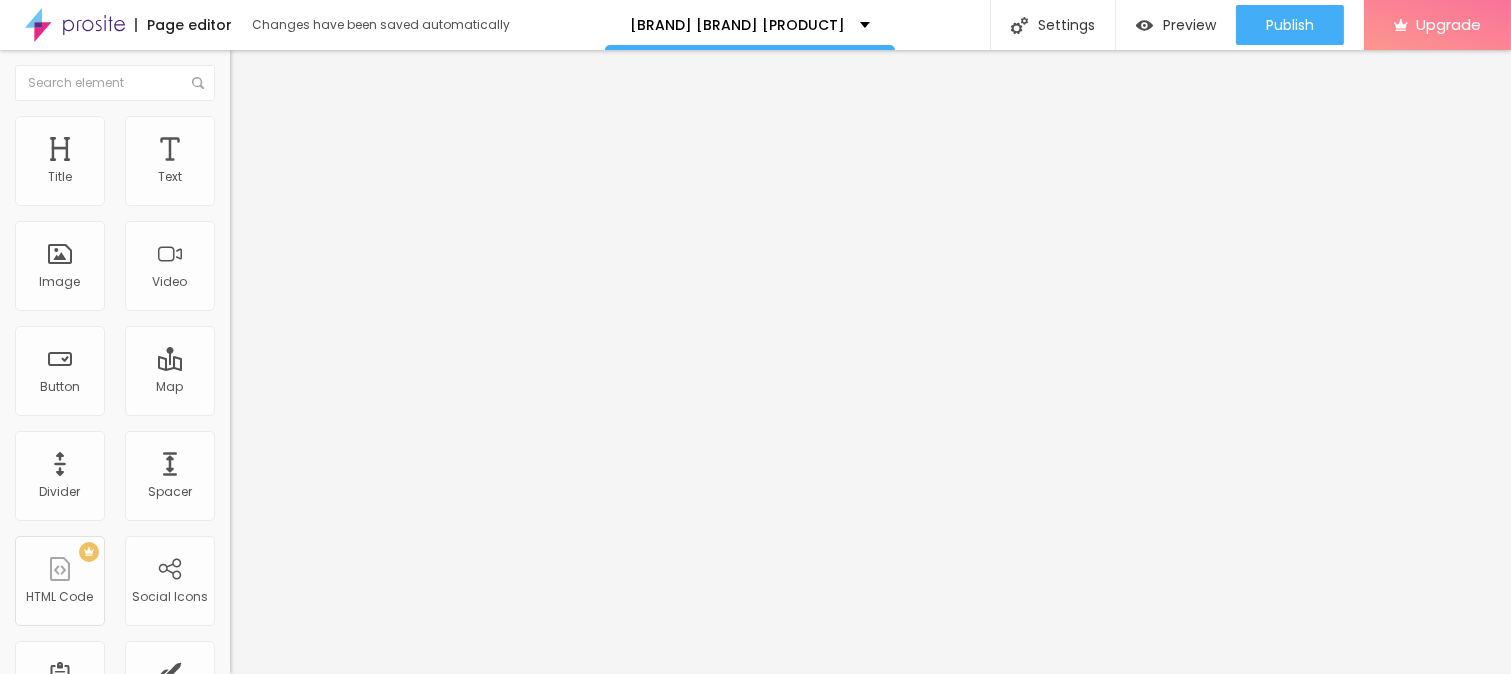 drag, startPoint x: 131, startPoint y: 221, endPoint x: 0, endPoint y: 202, distance: 132.3707 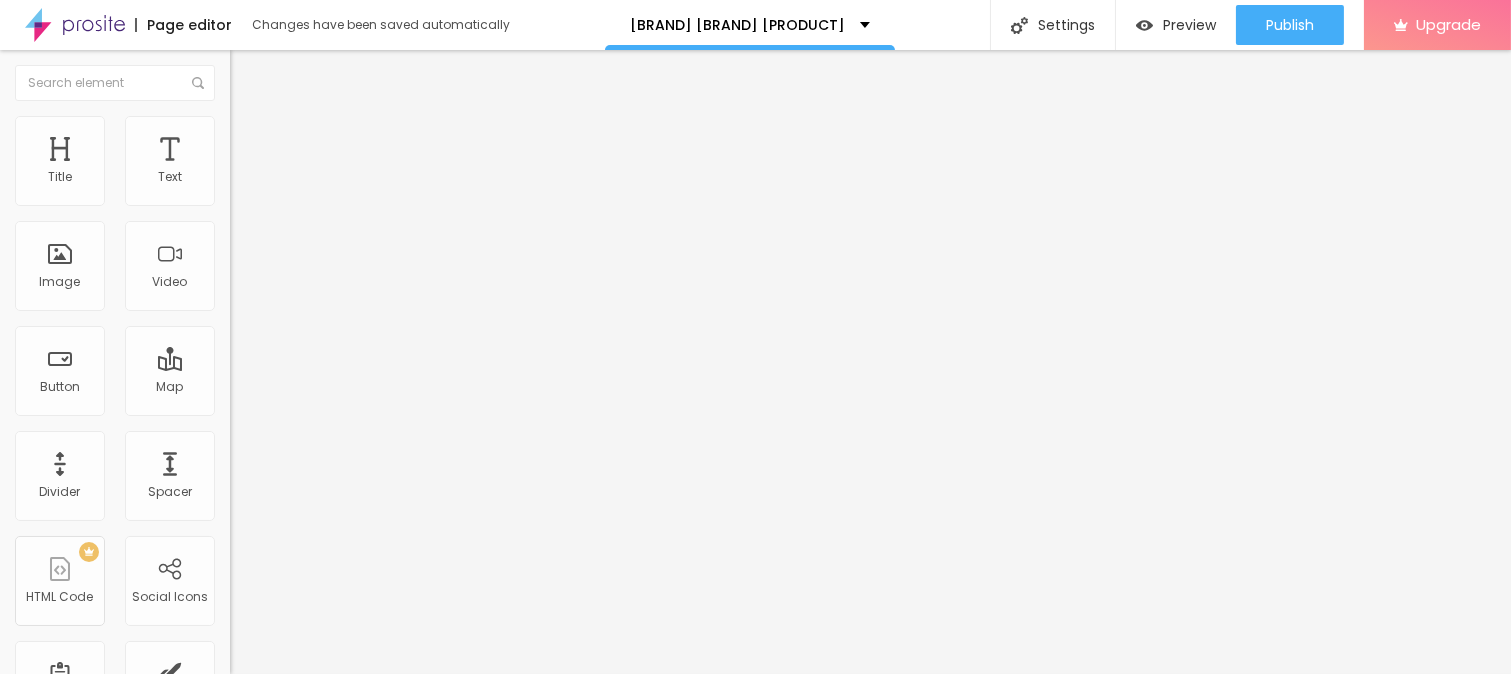 paste on "🛒" 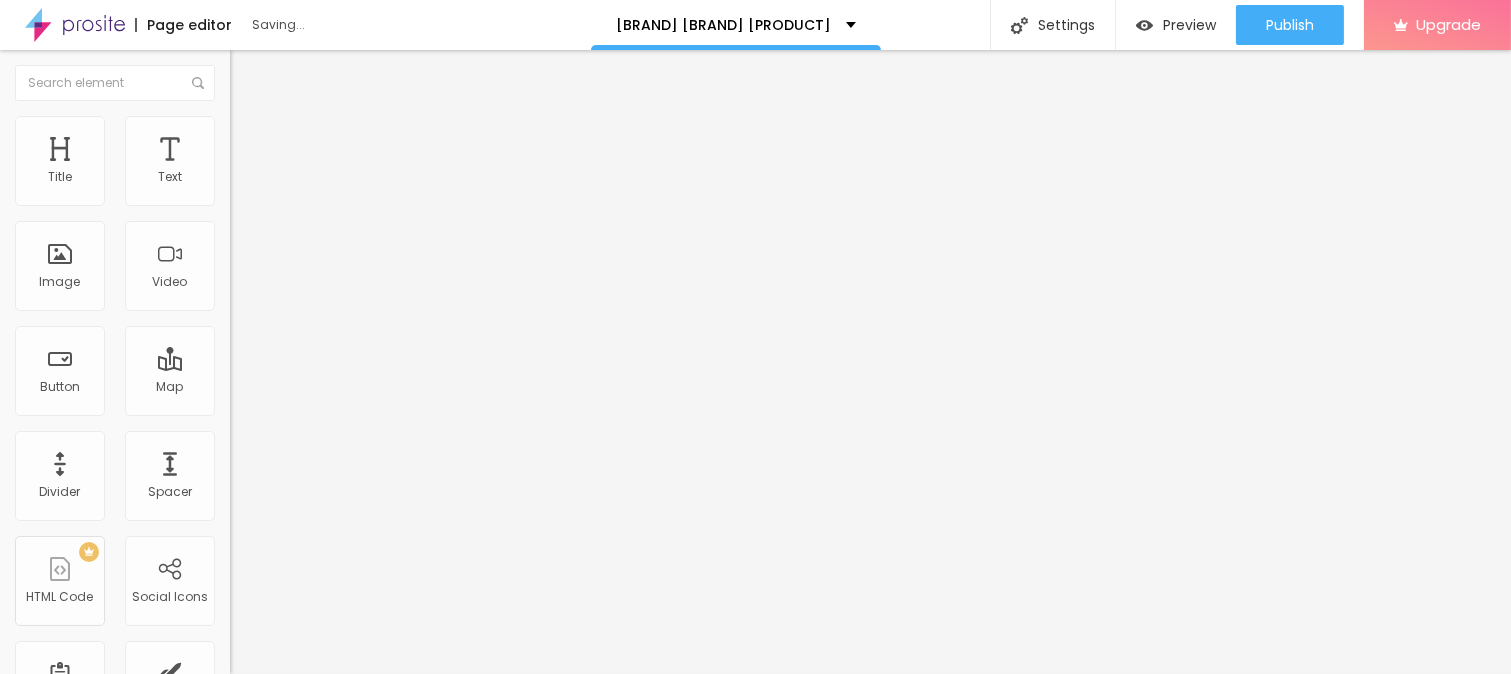 click on "Default" at bounding box center [251, 306] 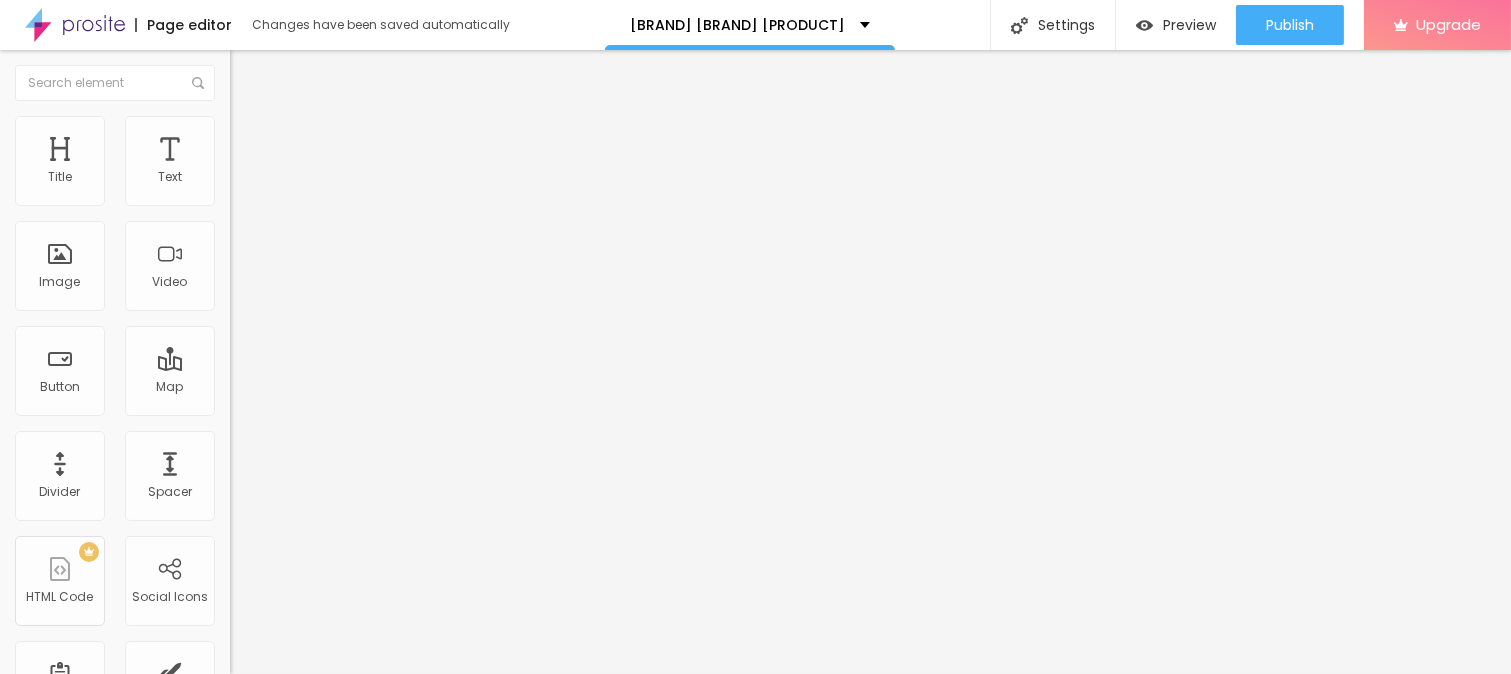 click on "Small" at bounding box center (345, 319) 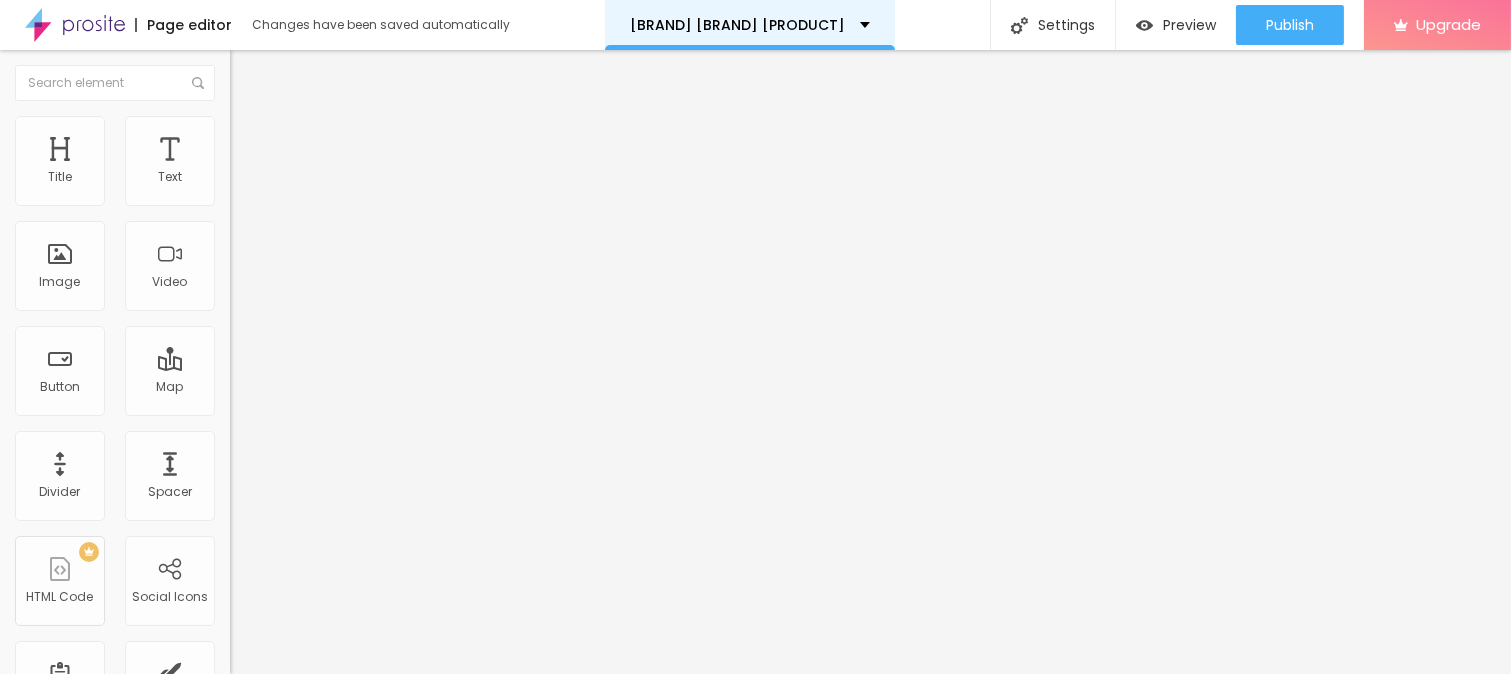 paste on "https://[DOMAIN]/Order-[BRAND][BRAND][PRODUCT]" 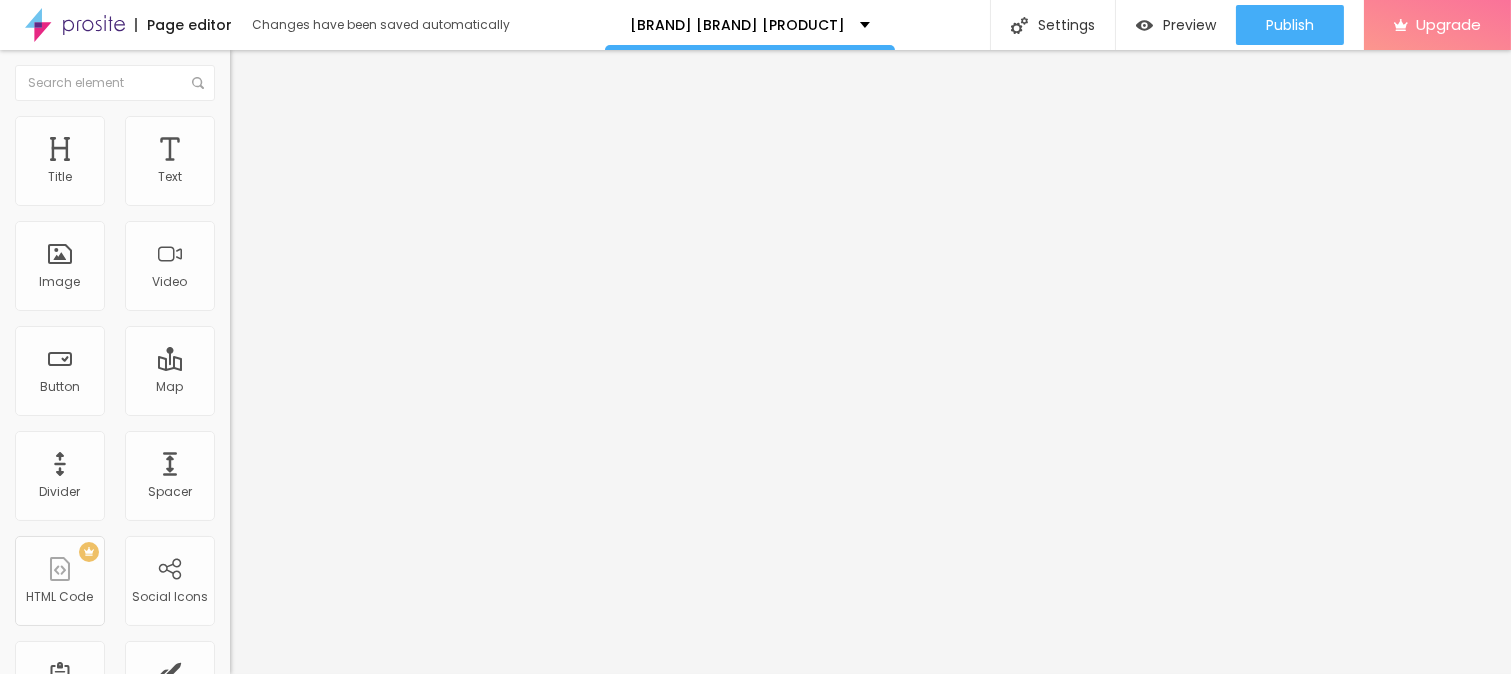 type on "https://[DOMAIN]/Order-[BRAND][BRAND][PRODUCT]" 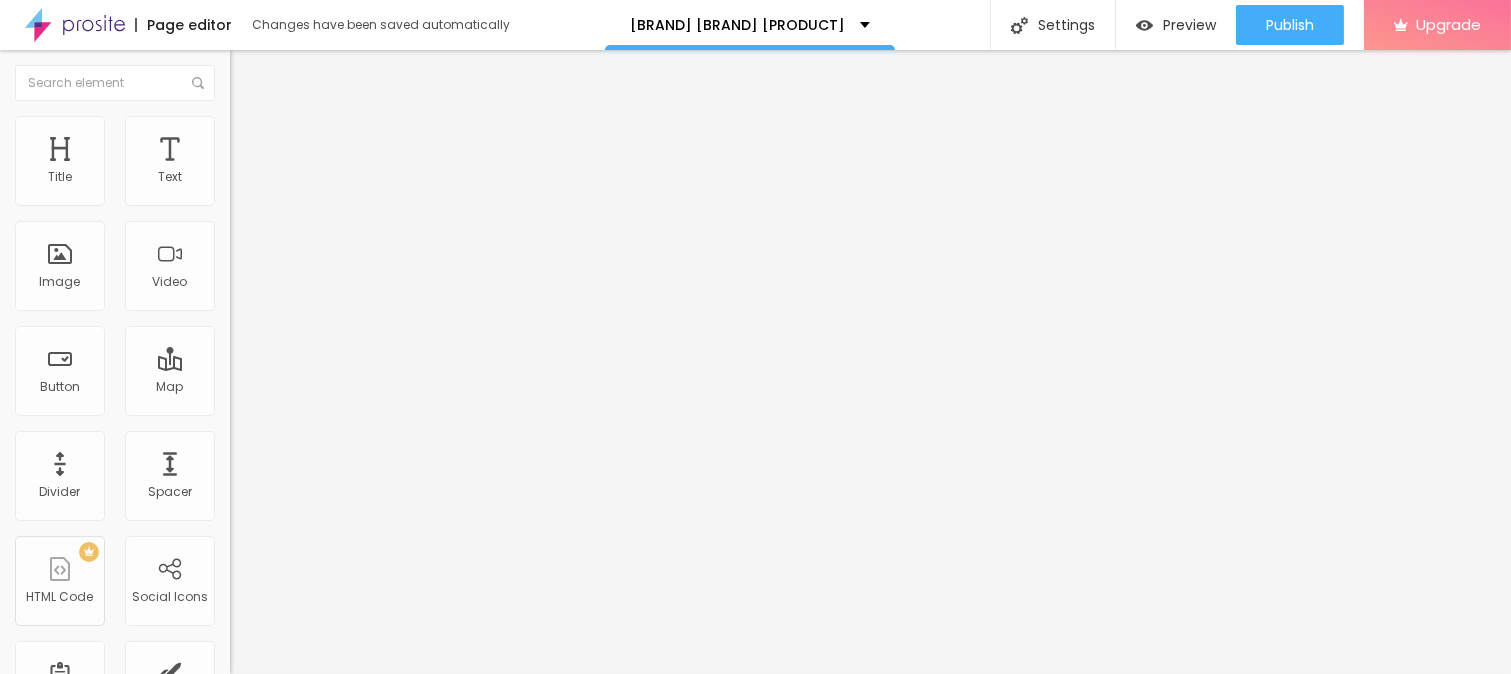 click on "Edit Button" at bounding box center [298, 73] 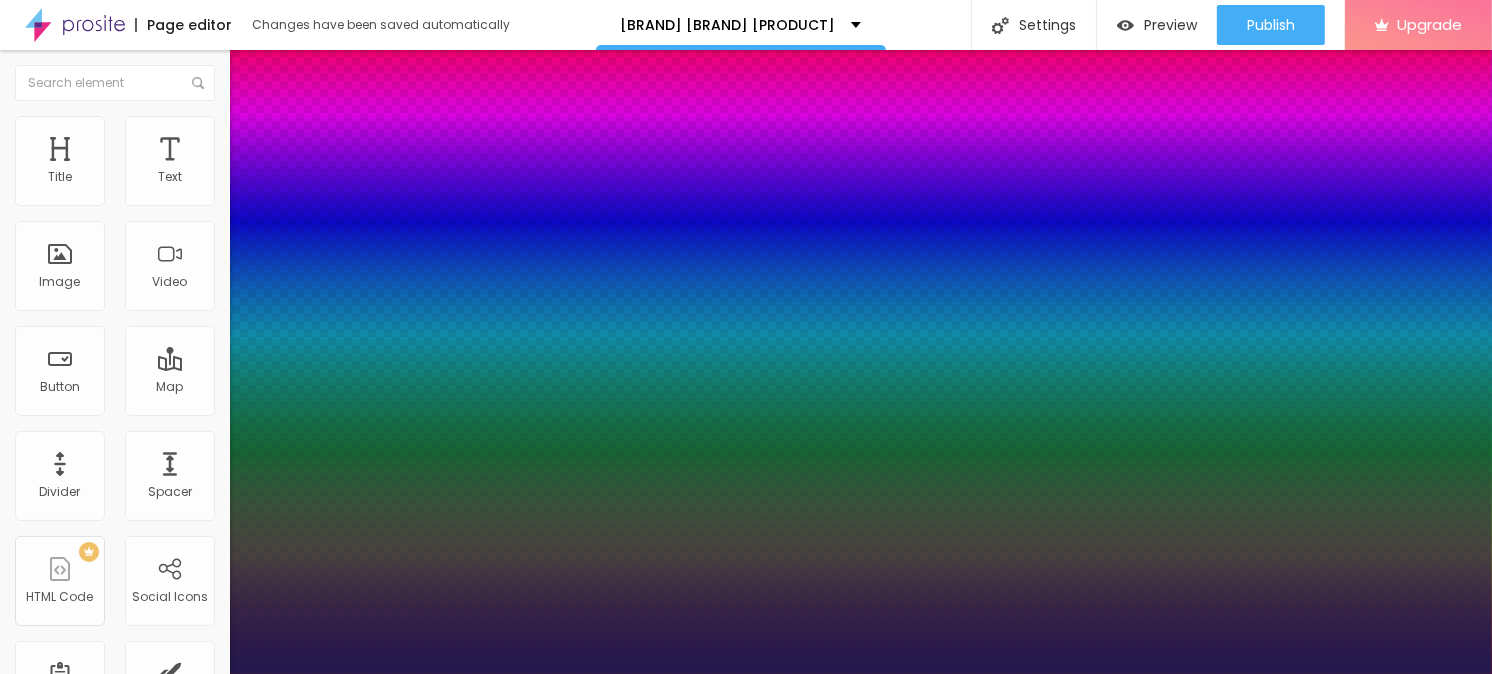 type on "1" 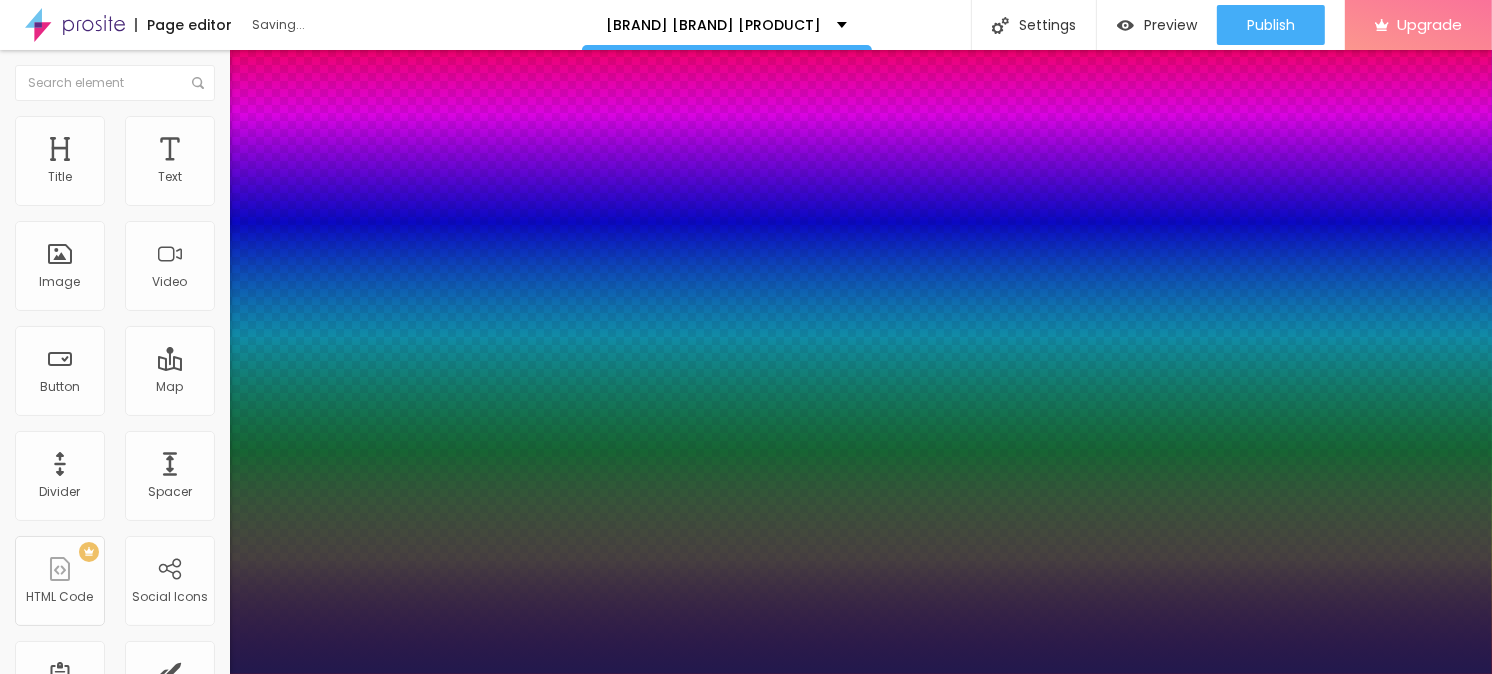 type on "51" 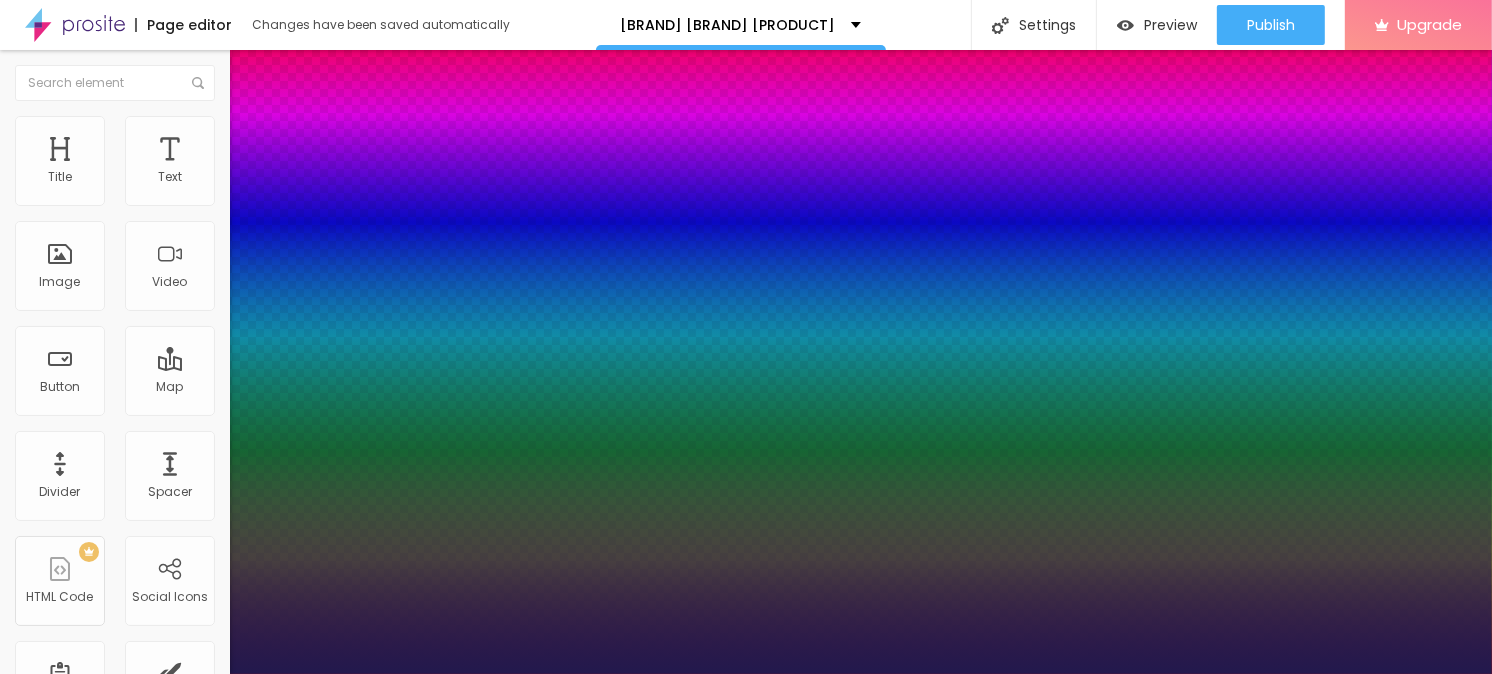 type on "51" 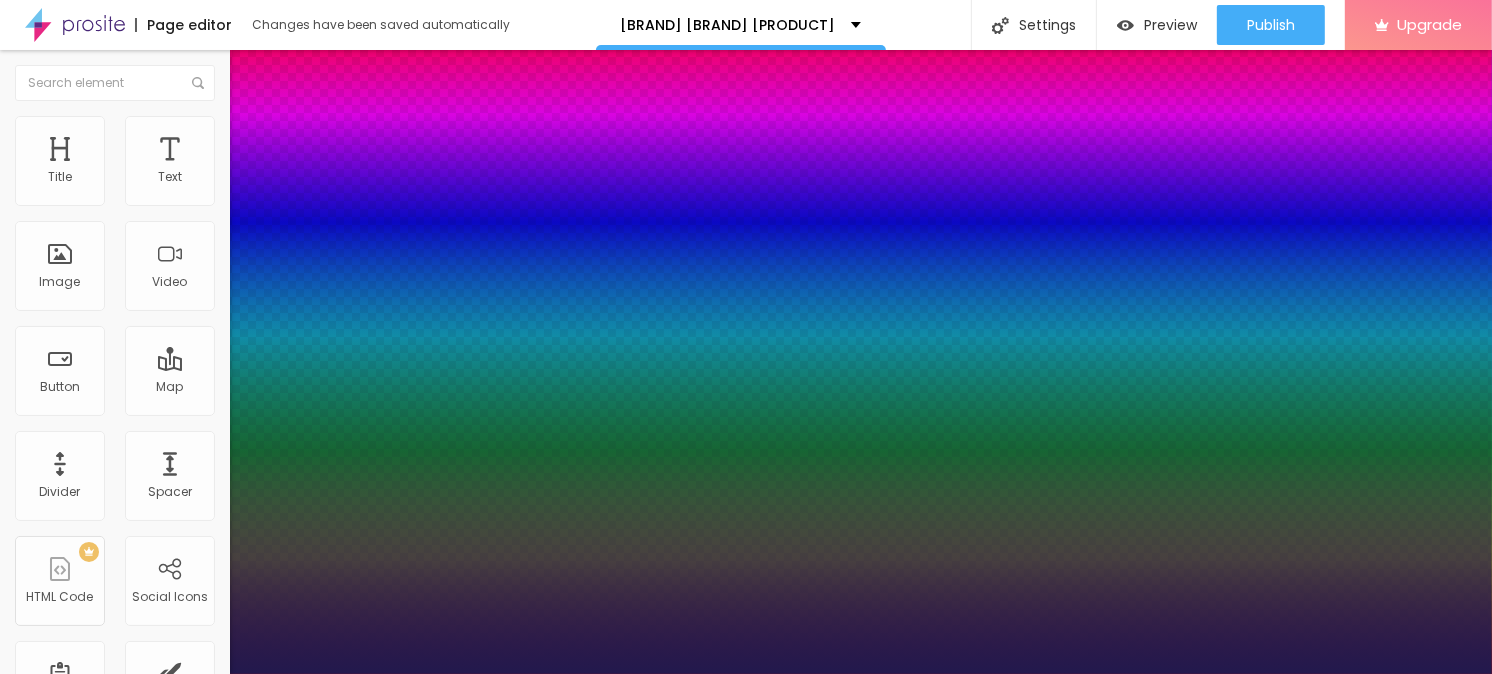 drag, startPoint x: 302, startPoint y: 563, endPoint x: 324, endPoint y: 563, distance: 22 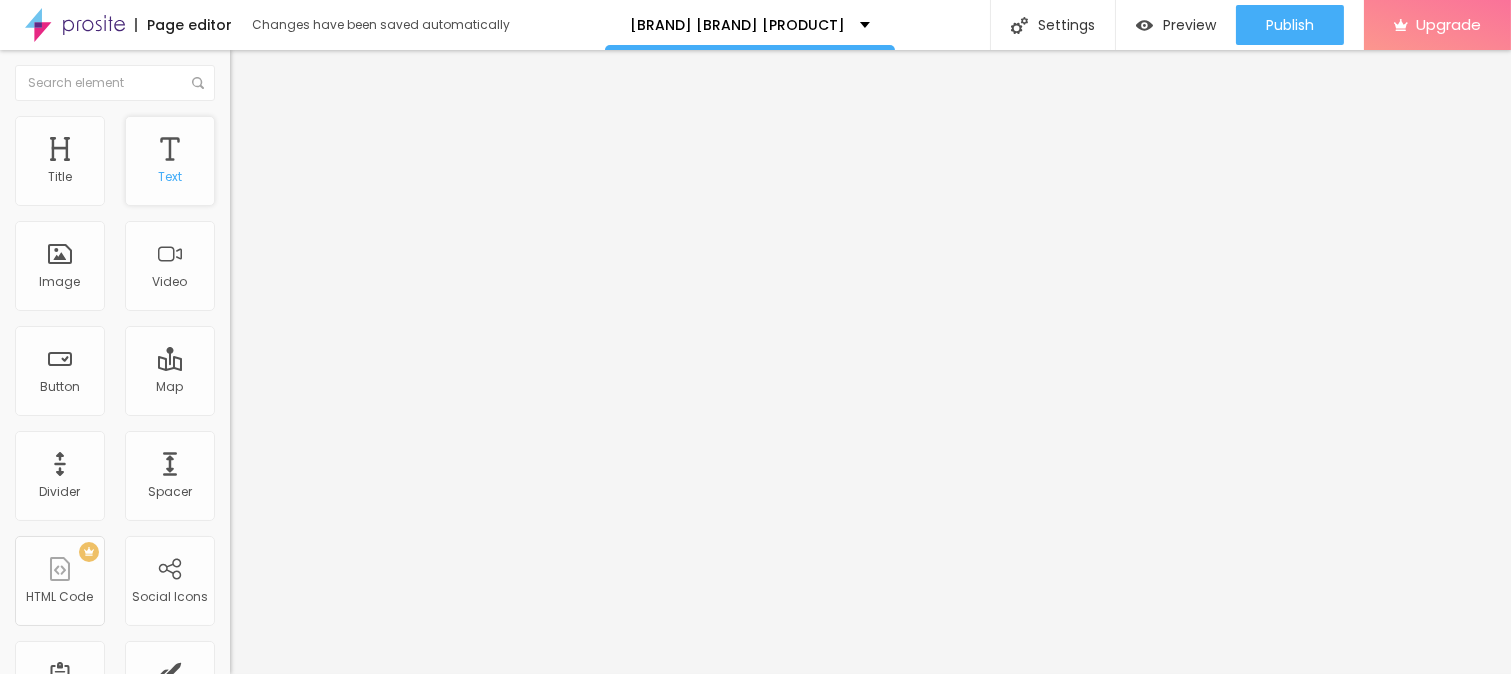 click on "Text" at bounding box center [170, 177] 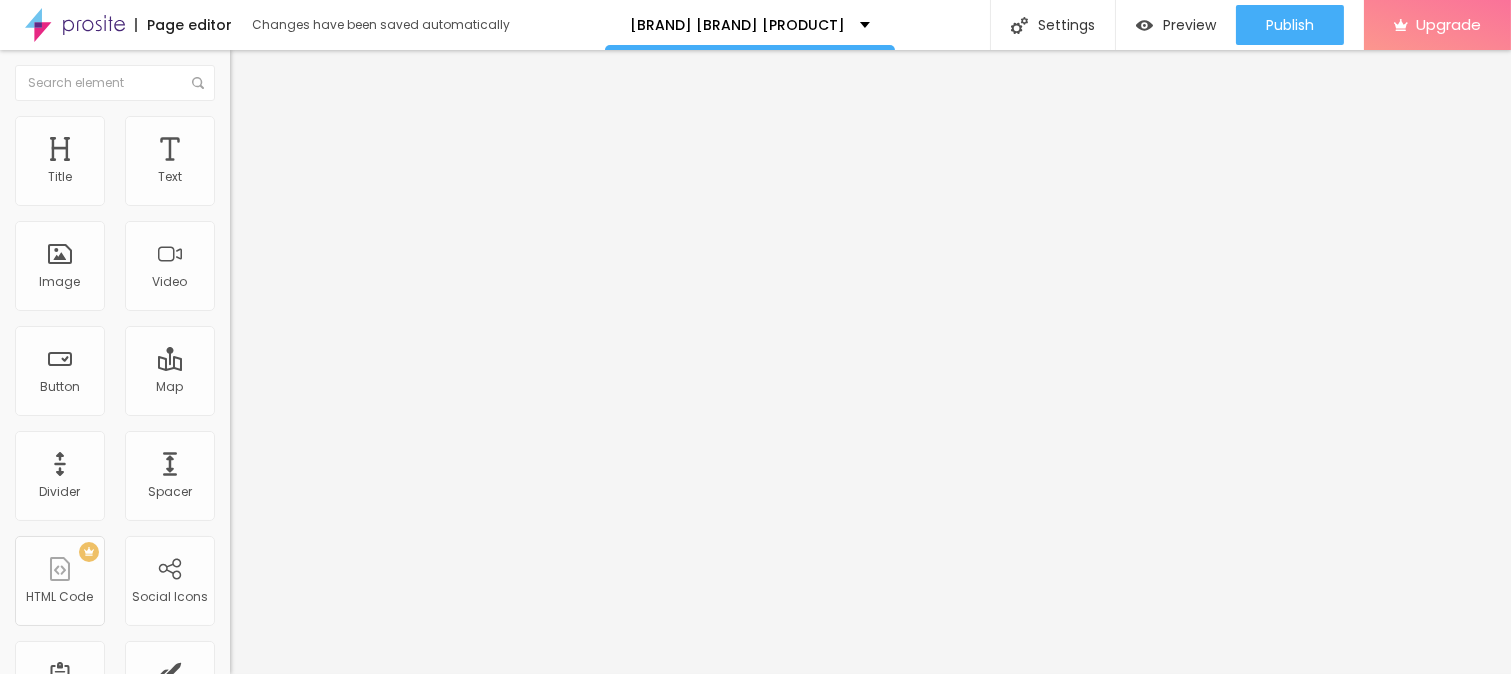 click at bounding box center (244, 181) 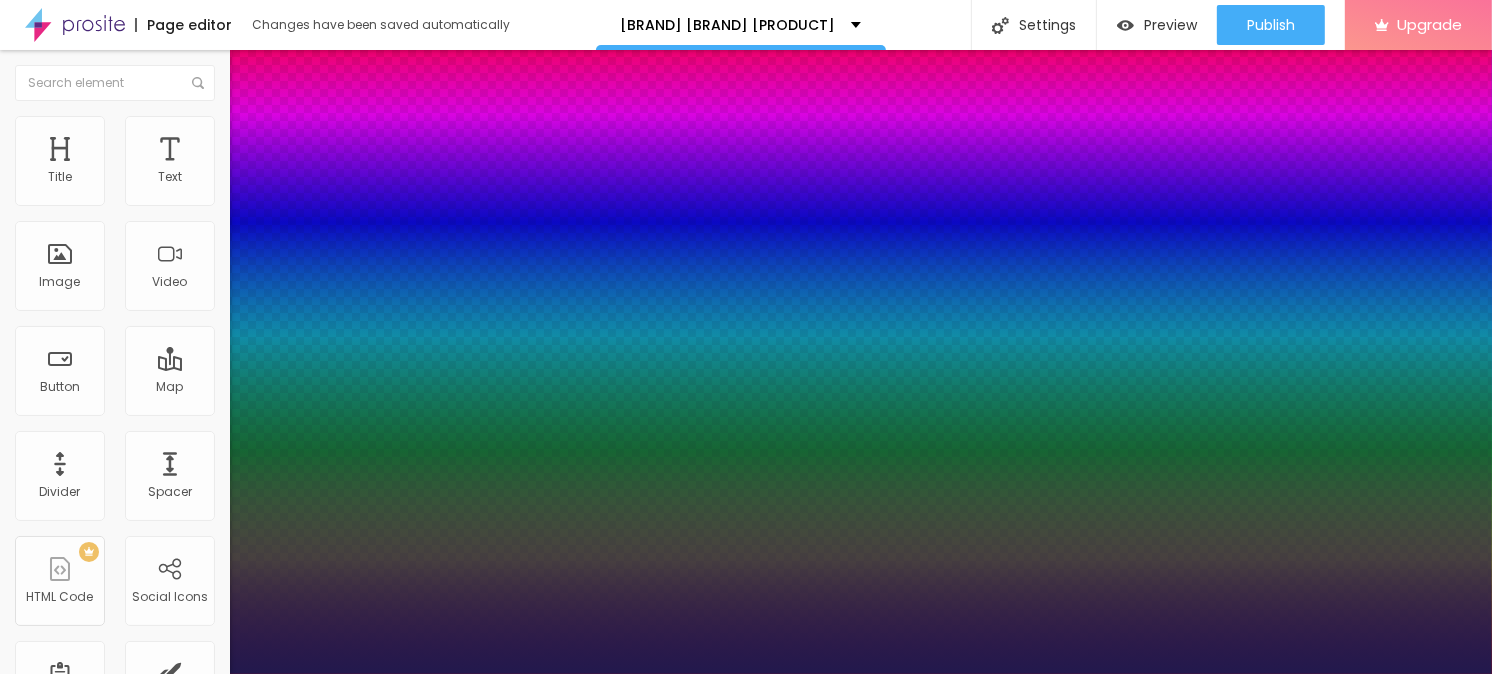 type on "1" 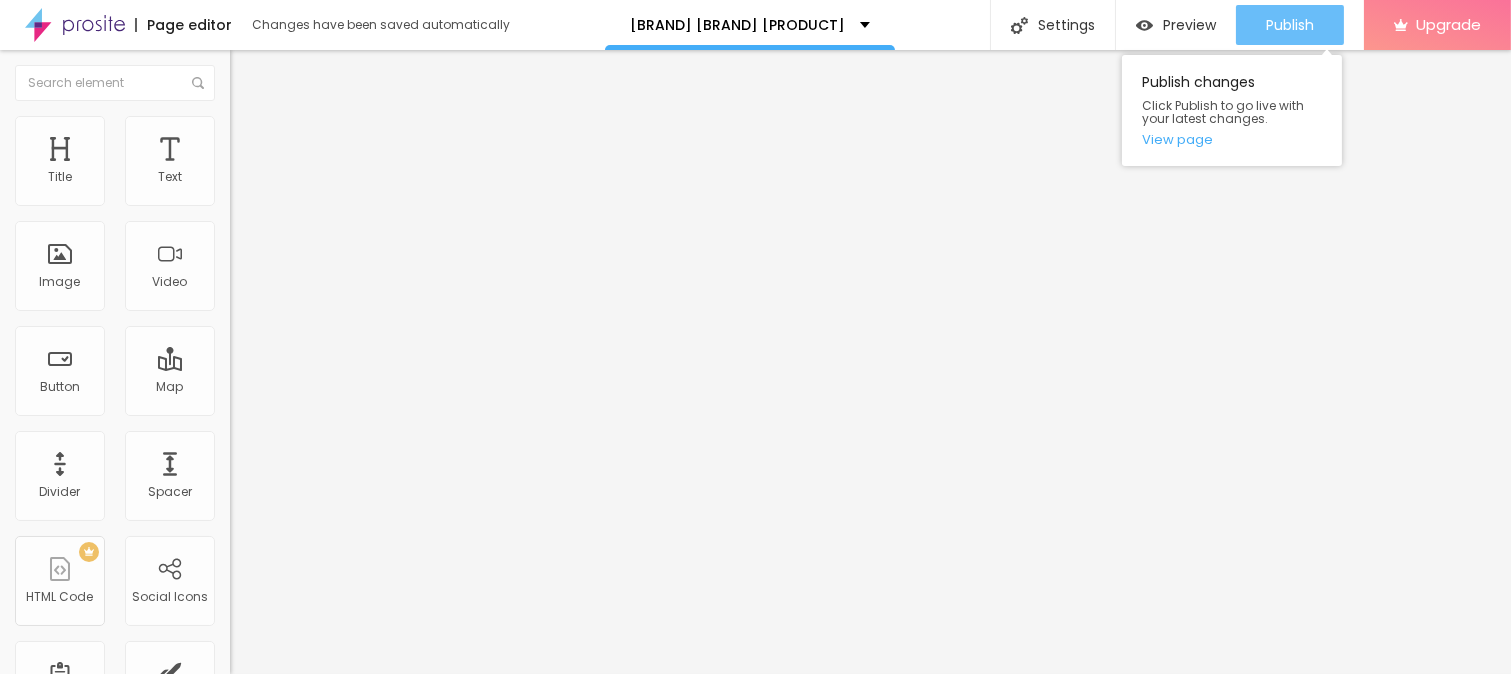 click on "Publish" at bounding box center (1290, 25) 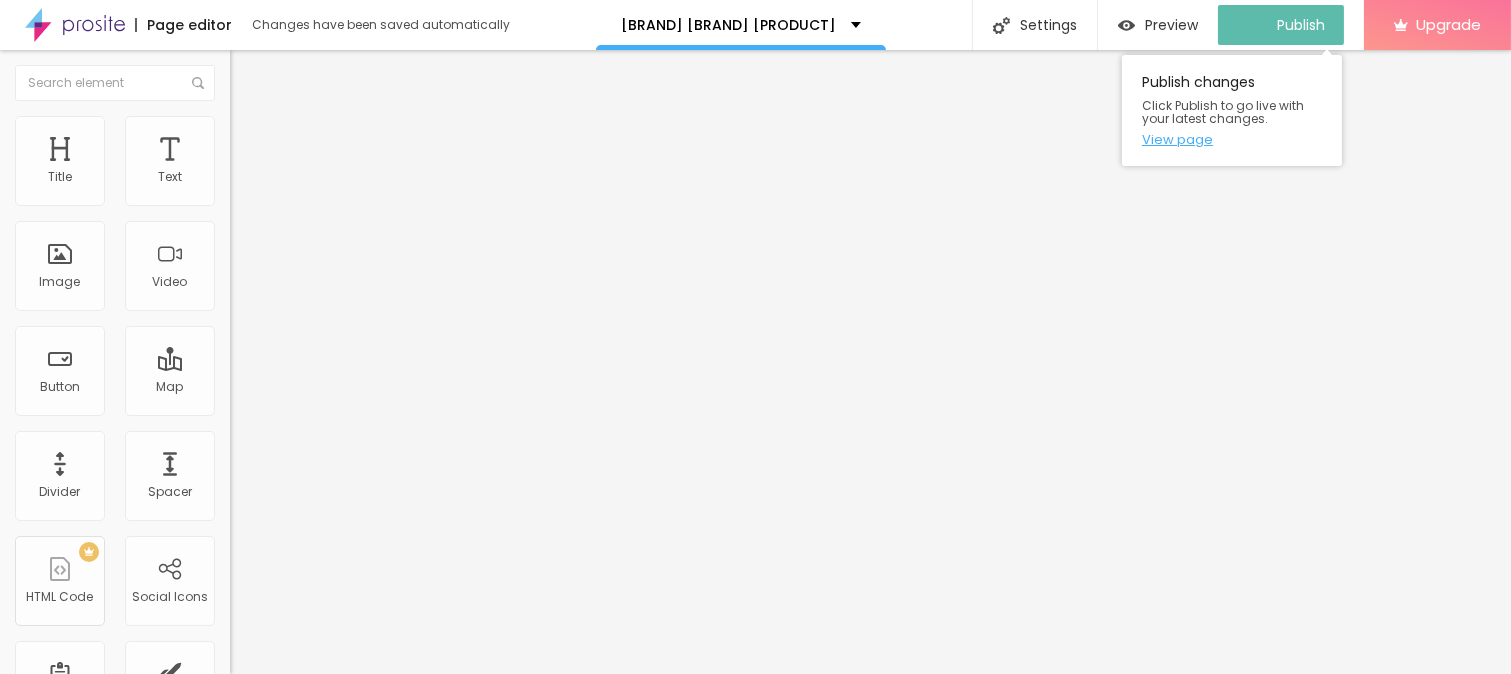 click on "View page" at bounding box center [1232, 139] 